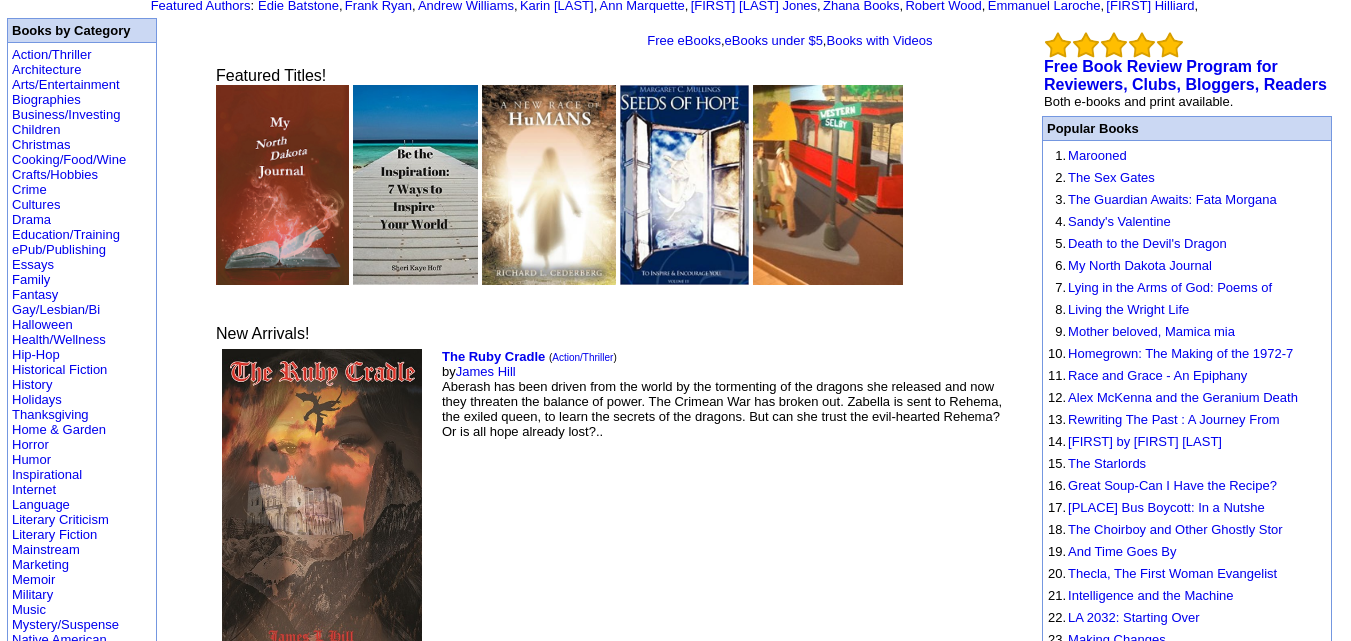 scroll, scrollTop: 58, scrollLeft: 0, axis: vertical 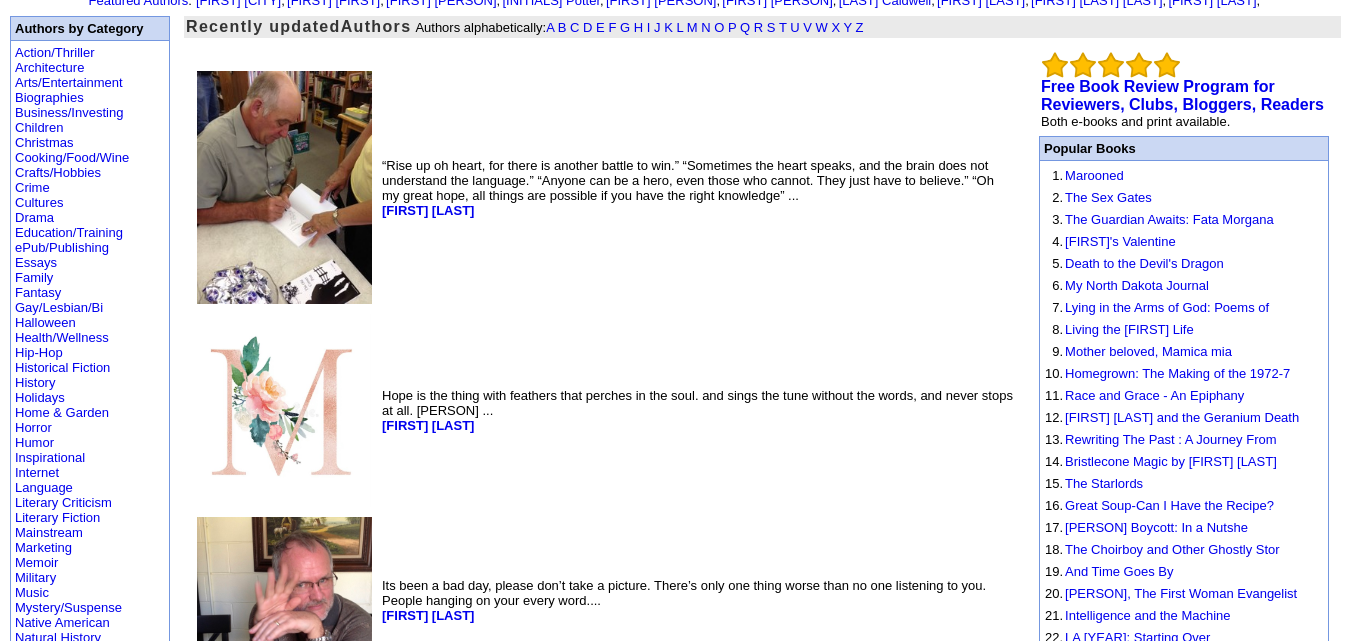click at bounding box center (284, 187) 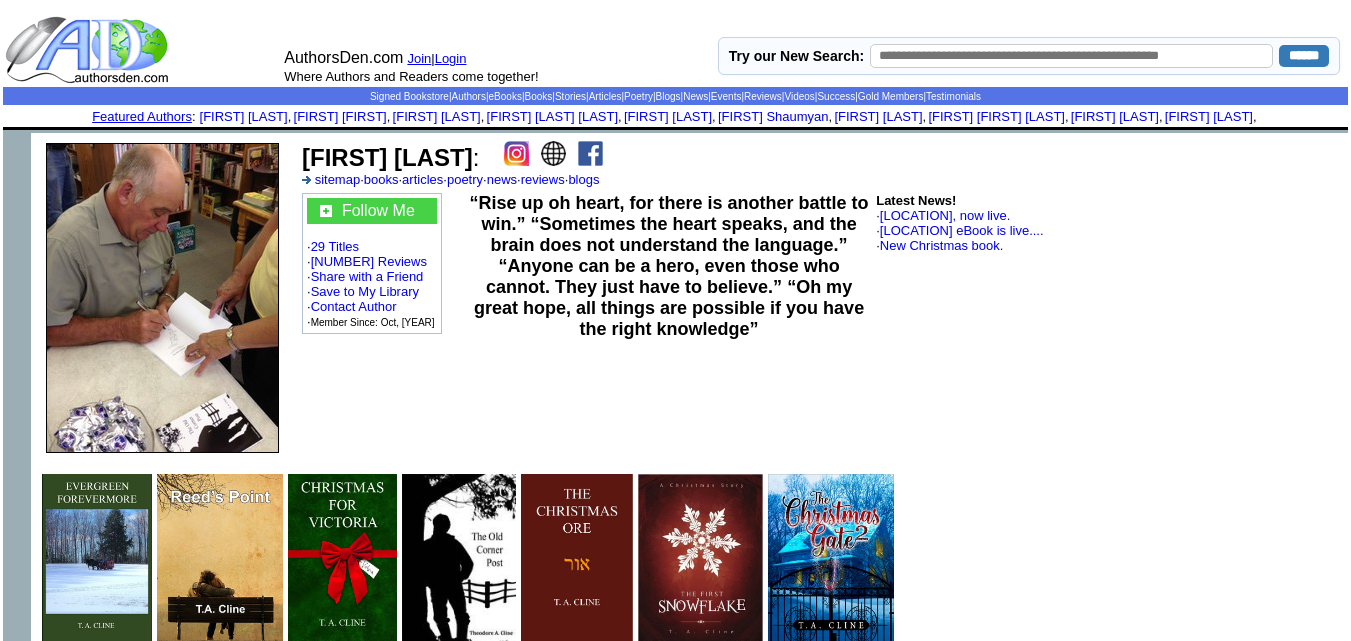 scroll, scrollTop: 47, scrollLeft: 0, axis: vertical 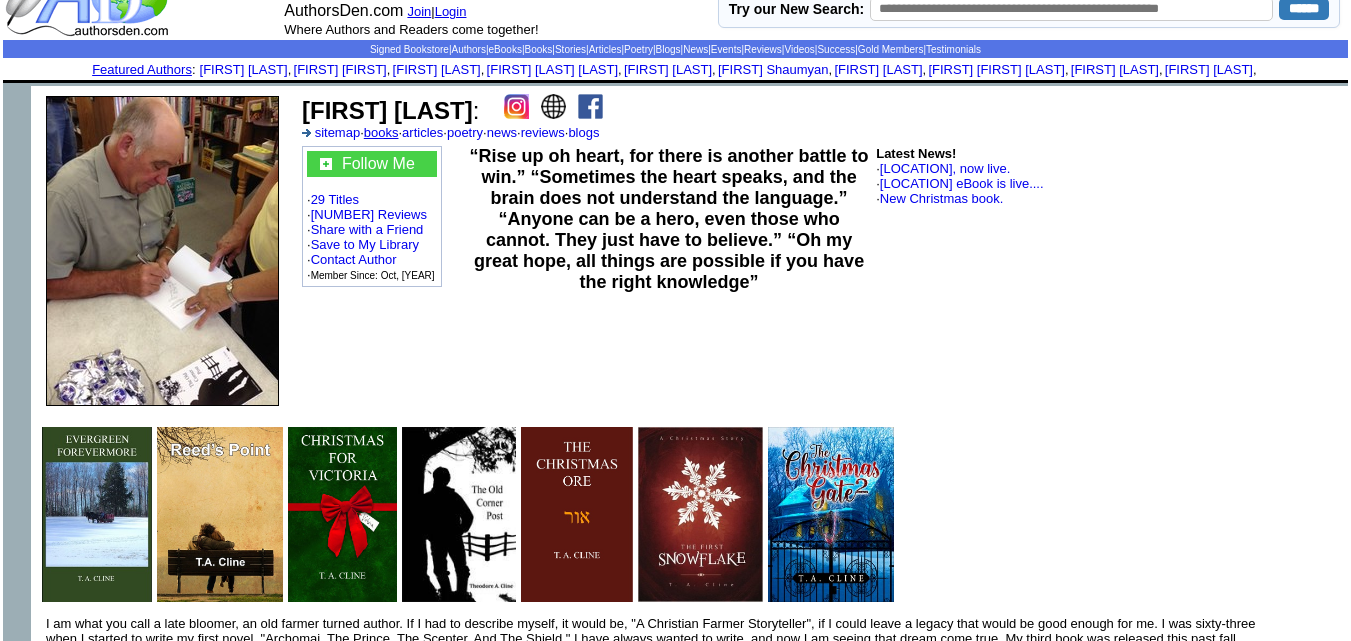 click on "books" at bounding box center [381, 132] 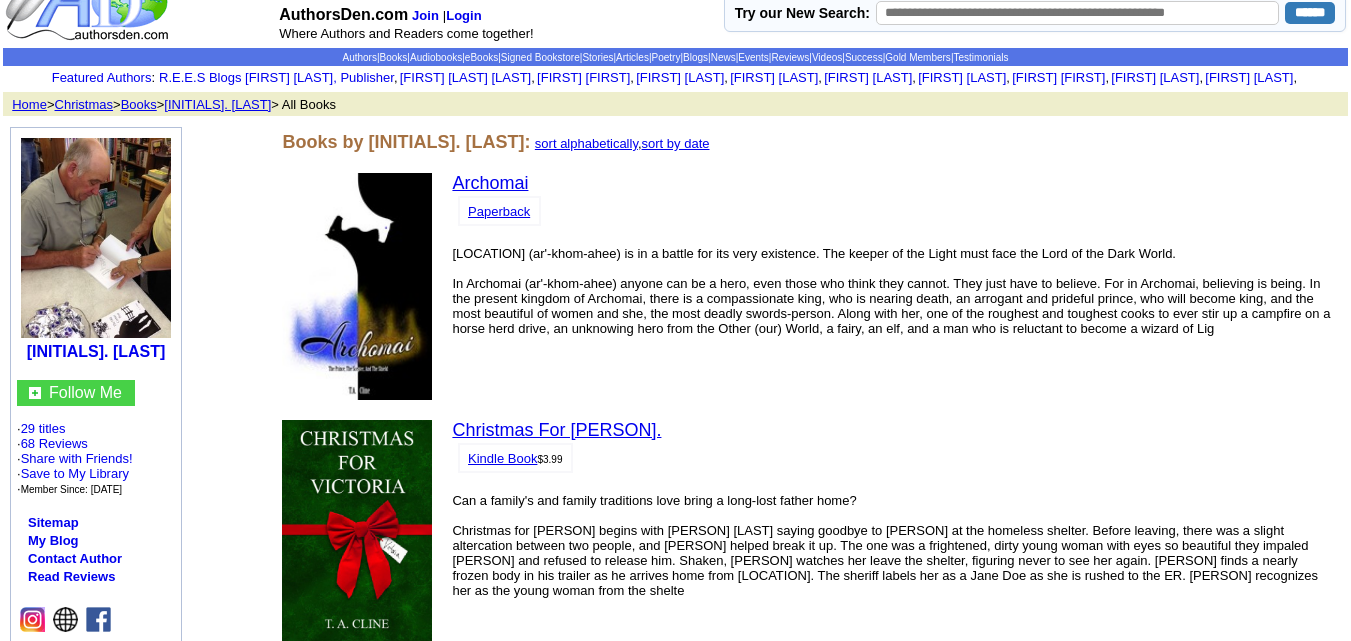 scroll, scrollTop: 44, scrollLeft: 0, axis: vertical 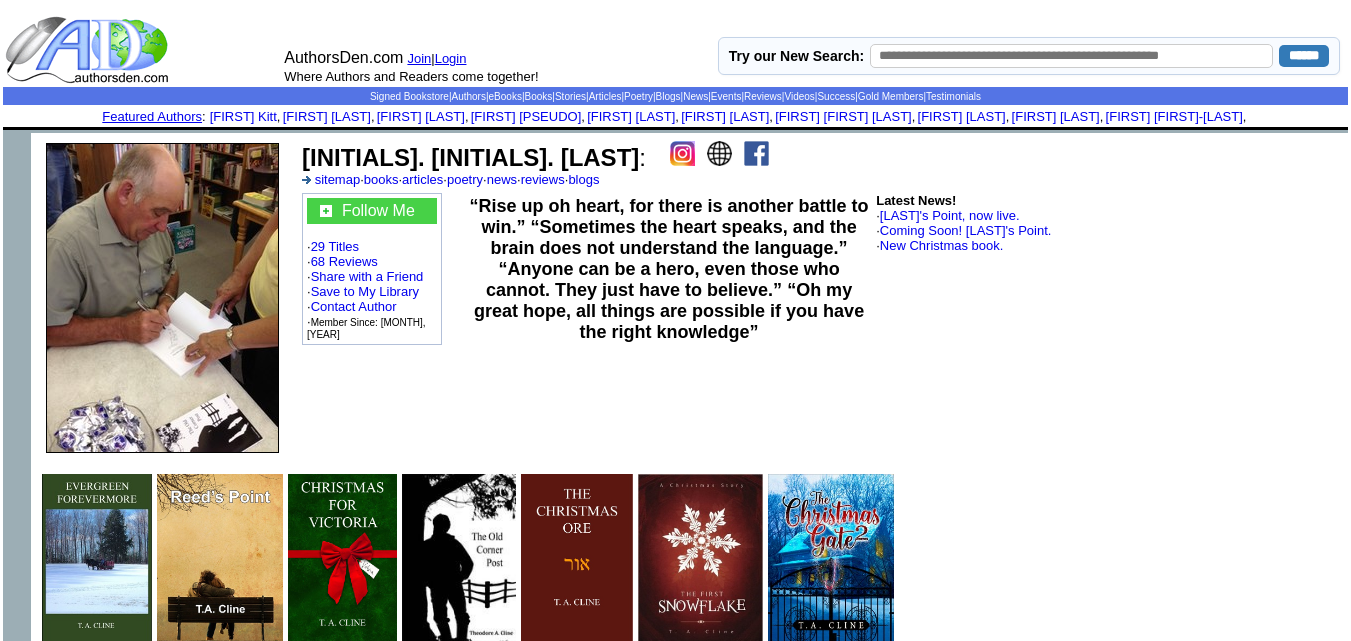 click at bounding box center (682, 153) 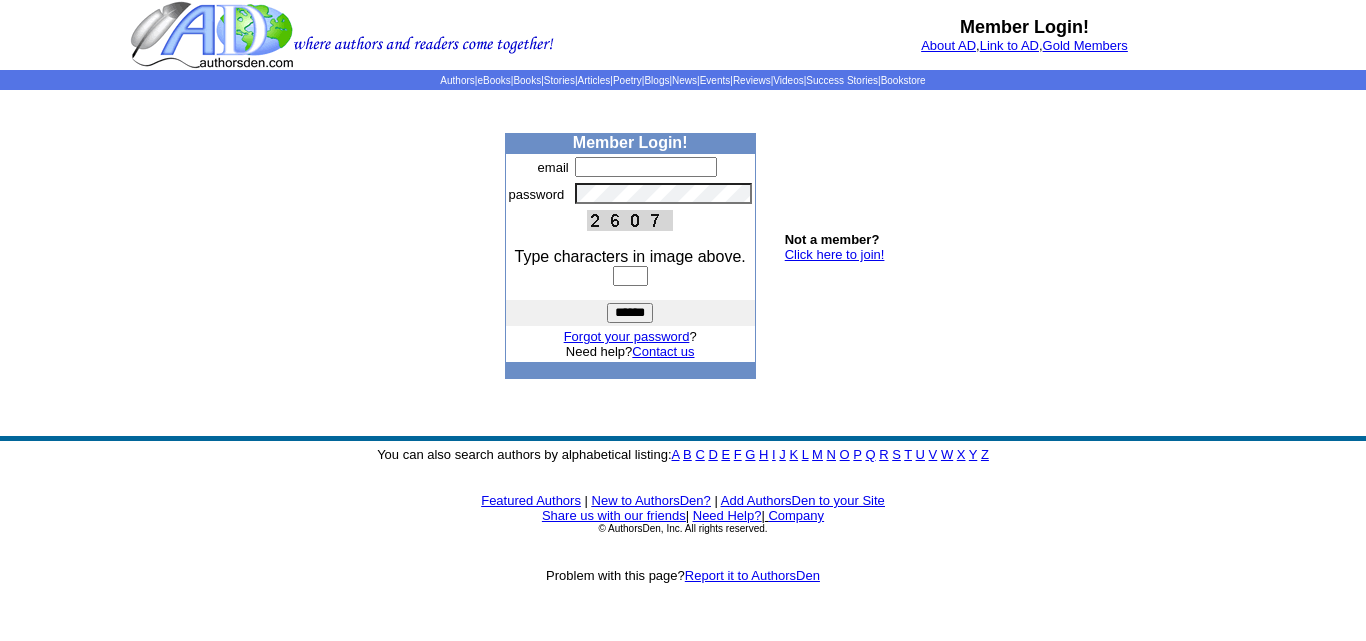 scroll, scrollTop: 0, scrollLeft: 0, axis: both 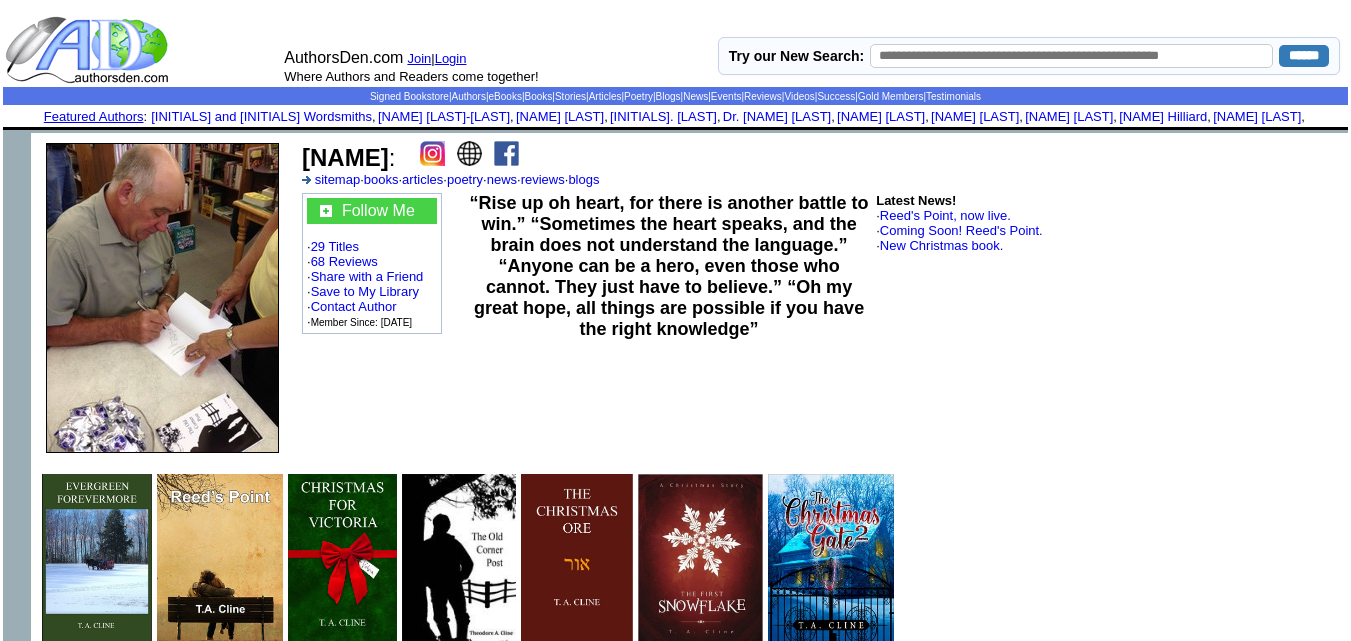 click at bounding box center (432, 153) 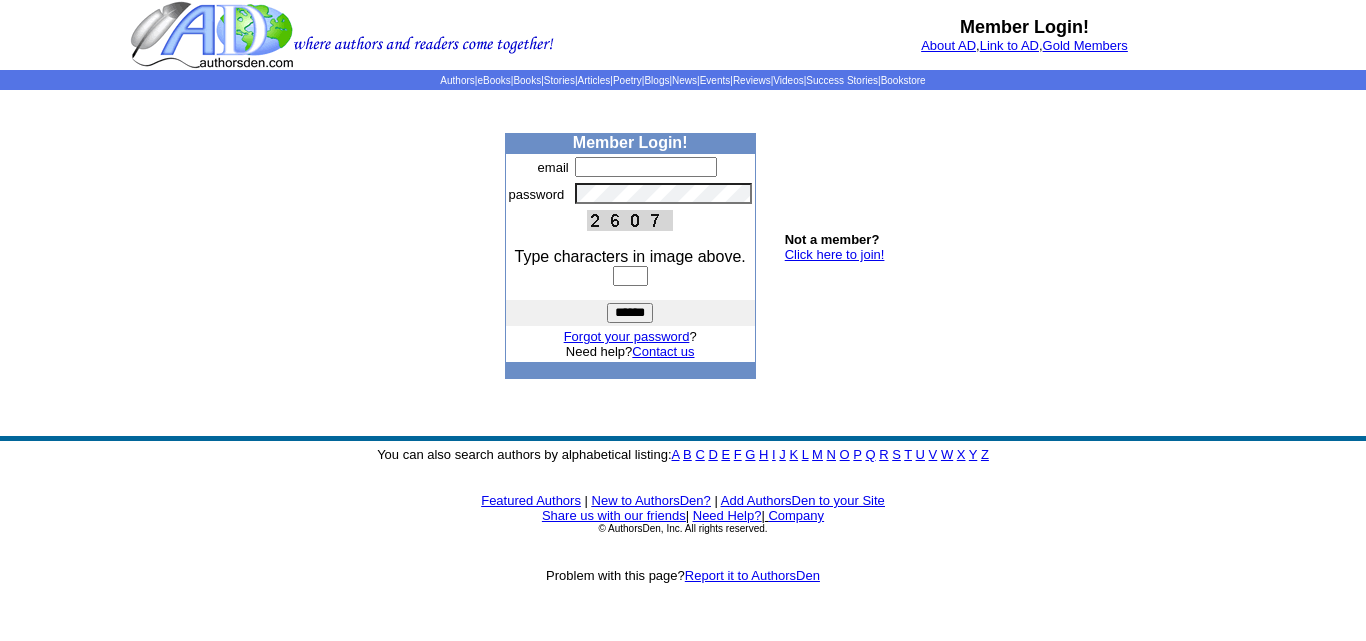 scroll, scrollTop: 0, scrollLeft: 0, axis: both 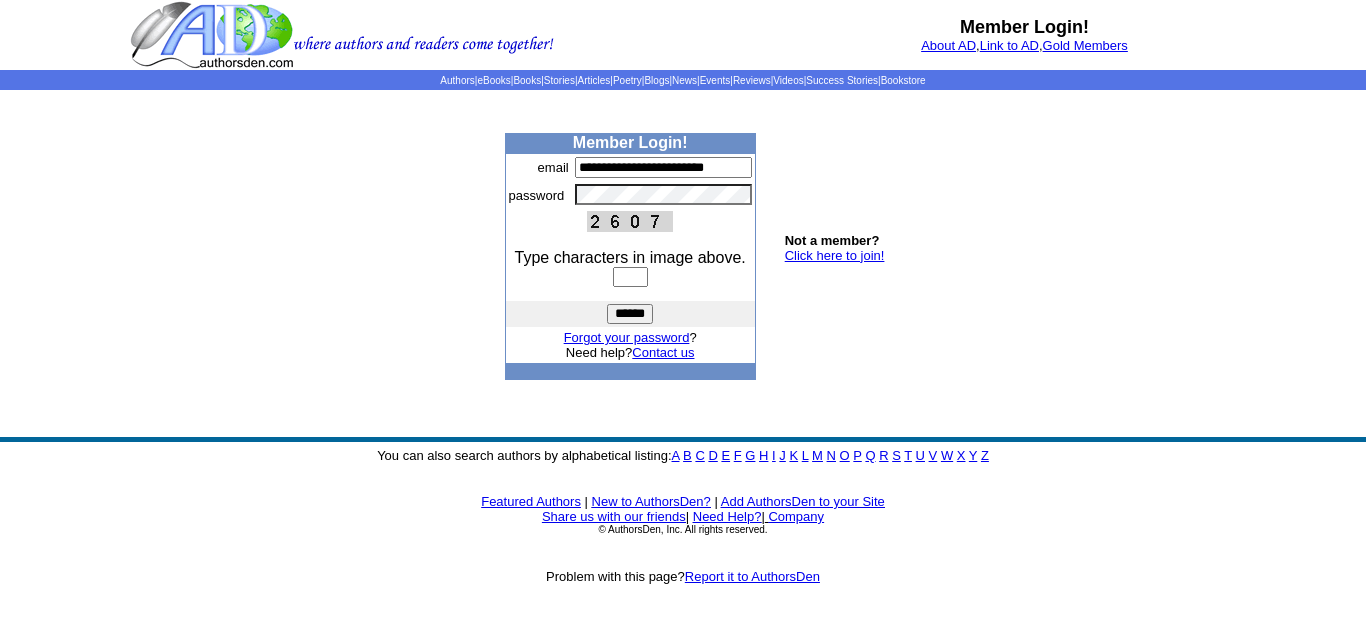 type on "**********" 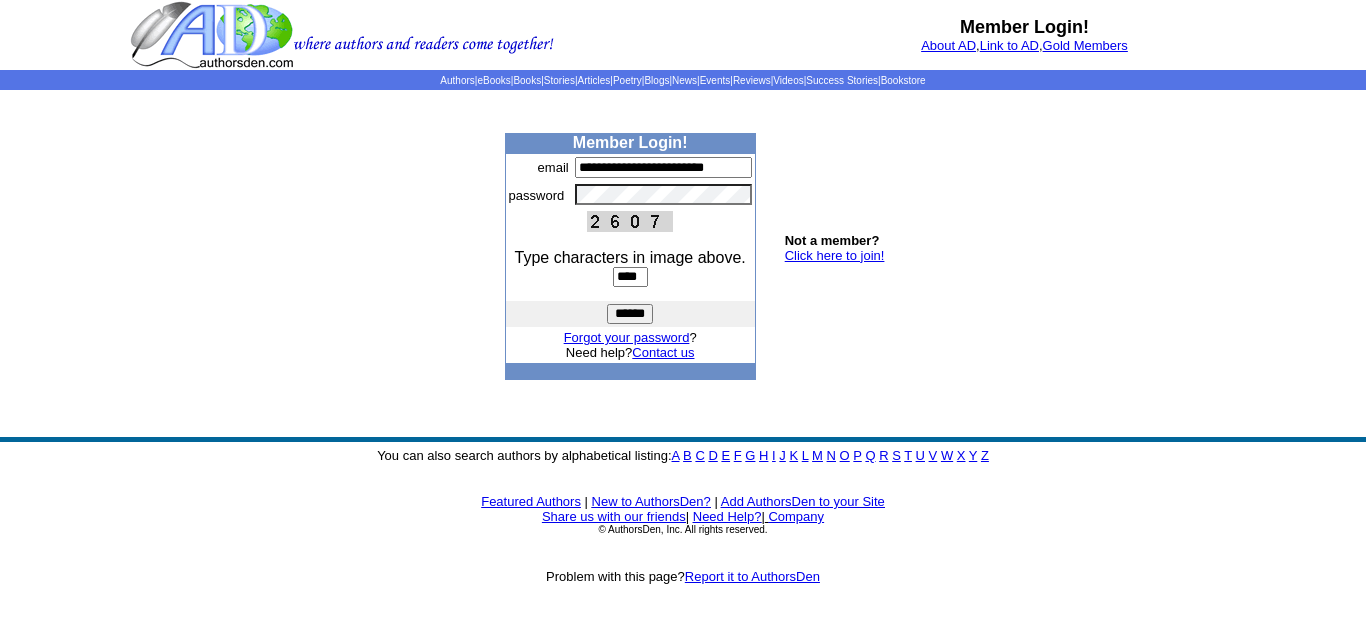 type on "****" 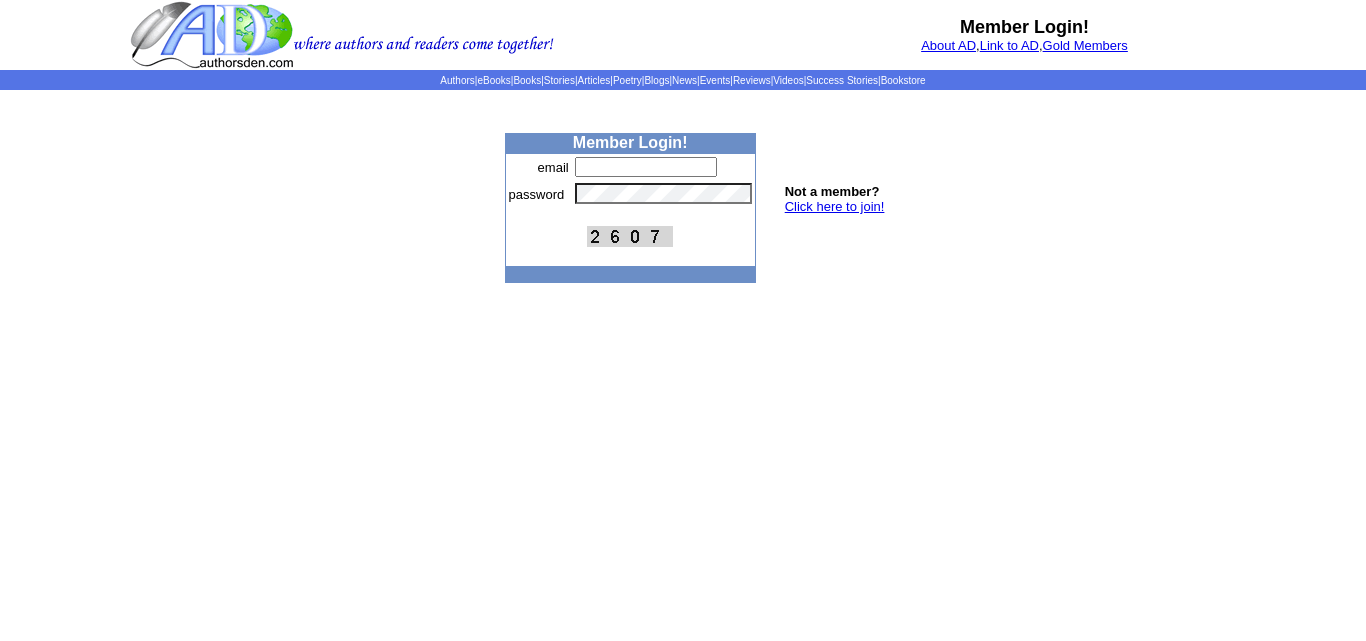 scroll, scrollTop: 0, scrollLeft: 0, axis: both 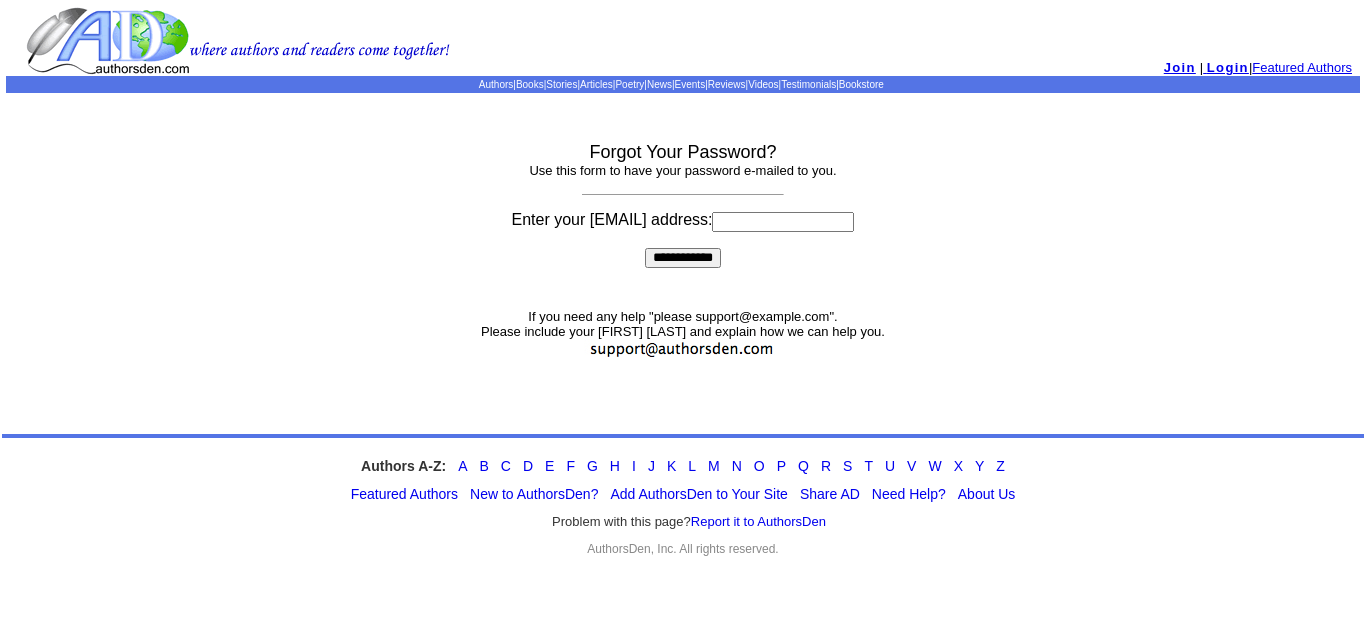 click at bounding box center [783, 222] 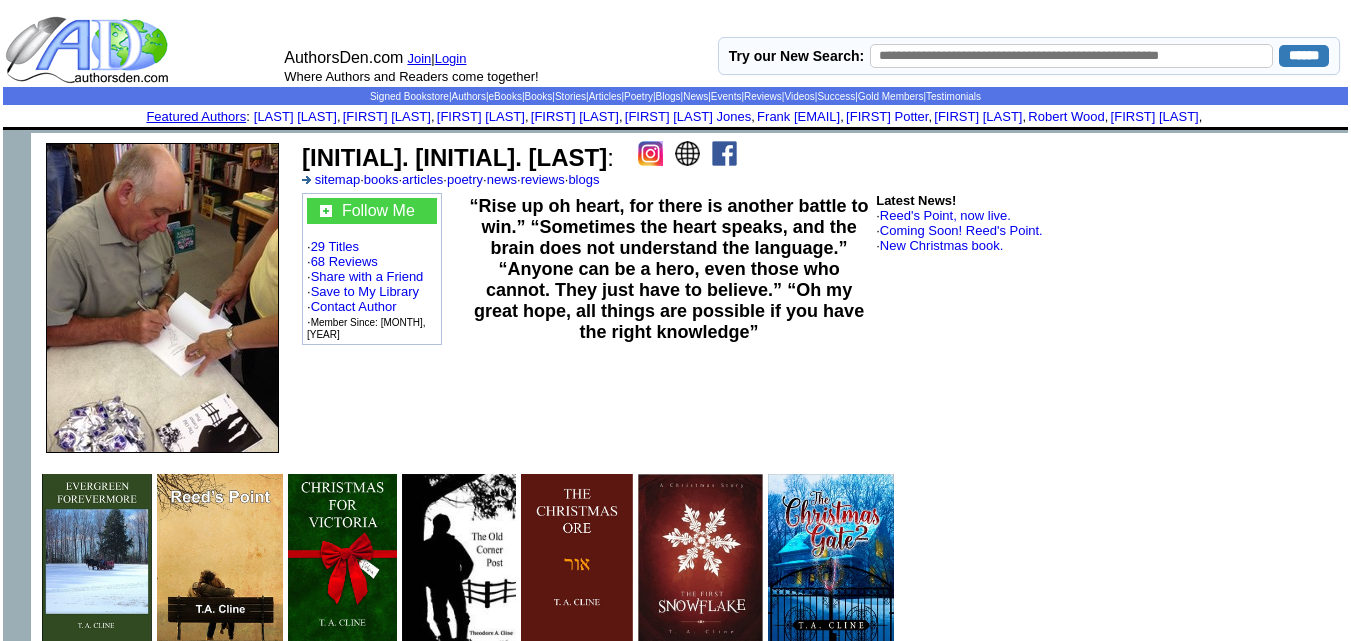 scroll, scrollTop: 0, scrollLeft: 0, axis: both 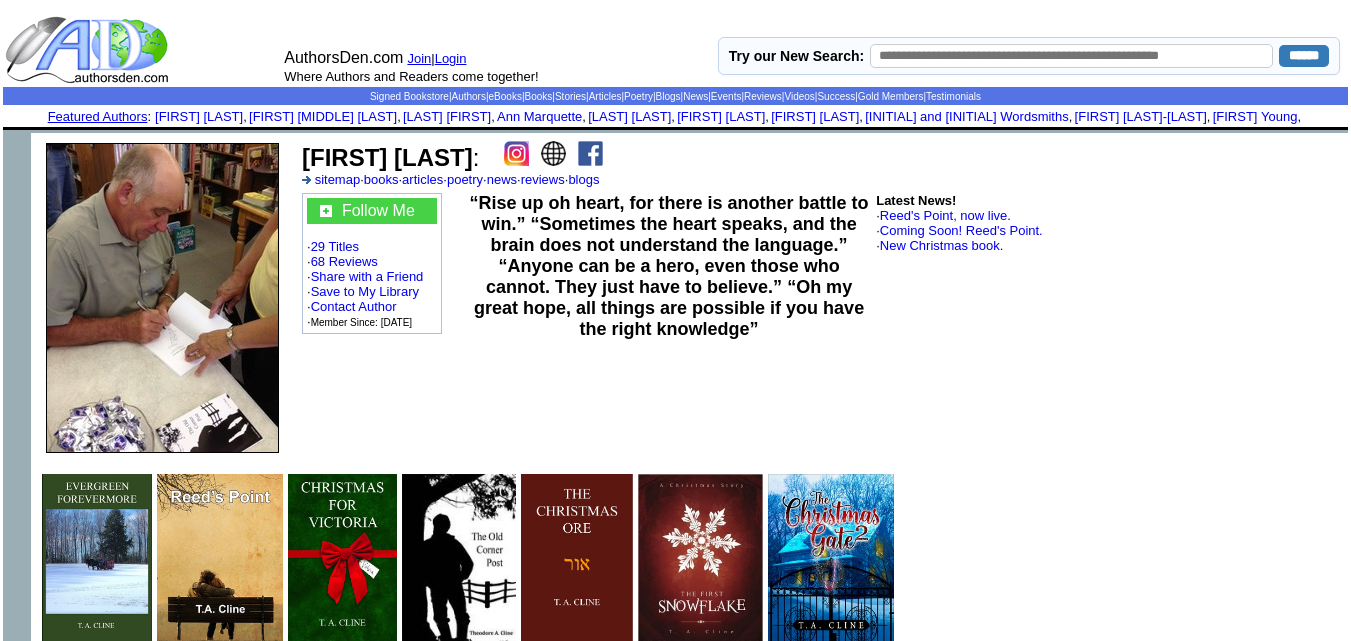 click at bounding box center (516, 153) 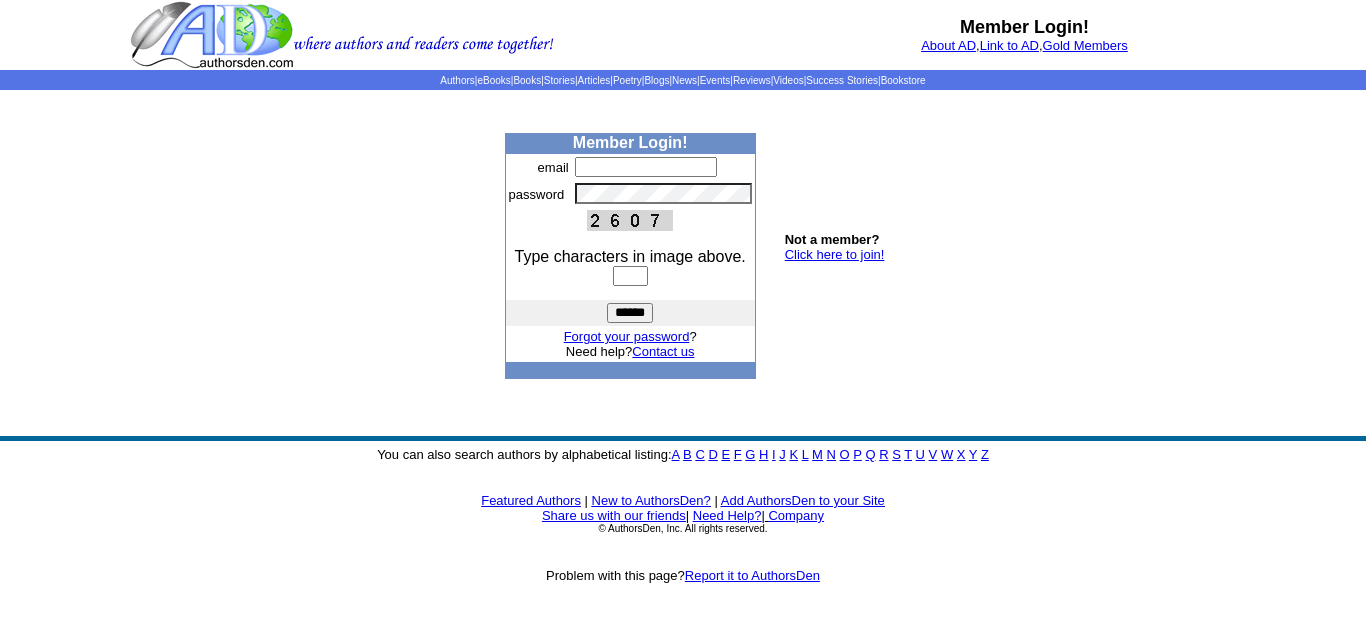 scroll, scrollTop: 0, scrollLeft: 0, axis: both 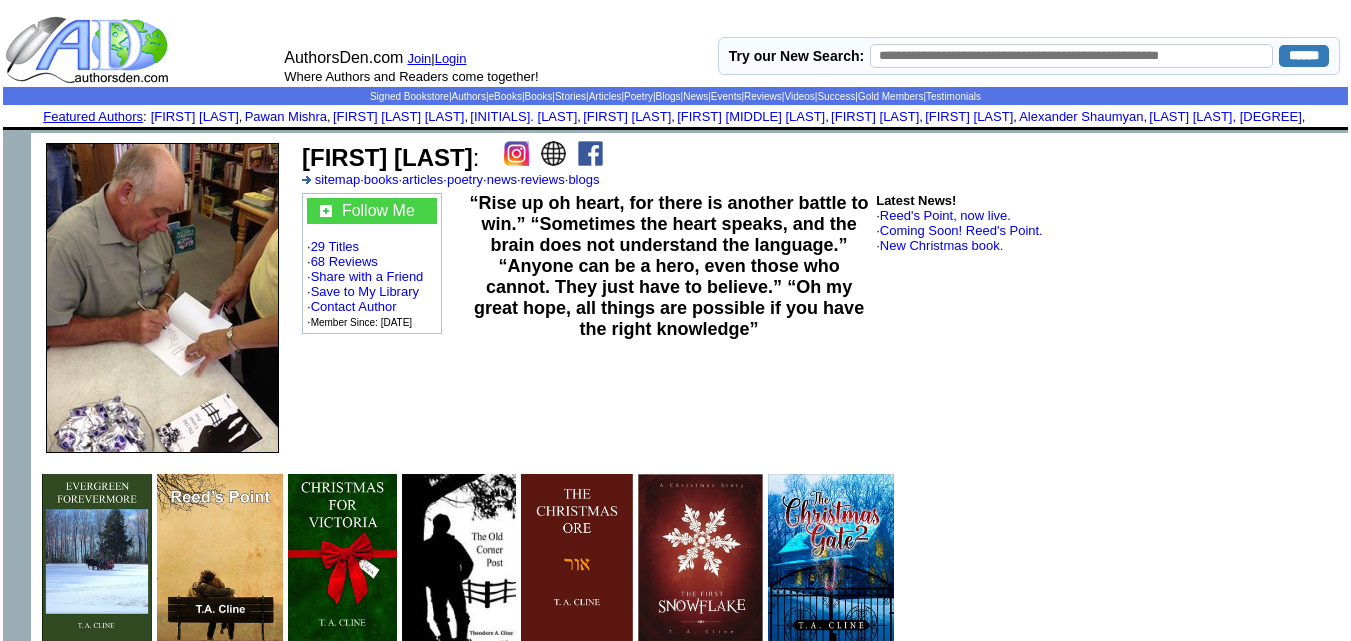 click at bounding box center [516, 153] 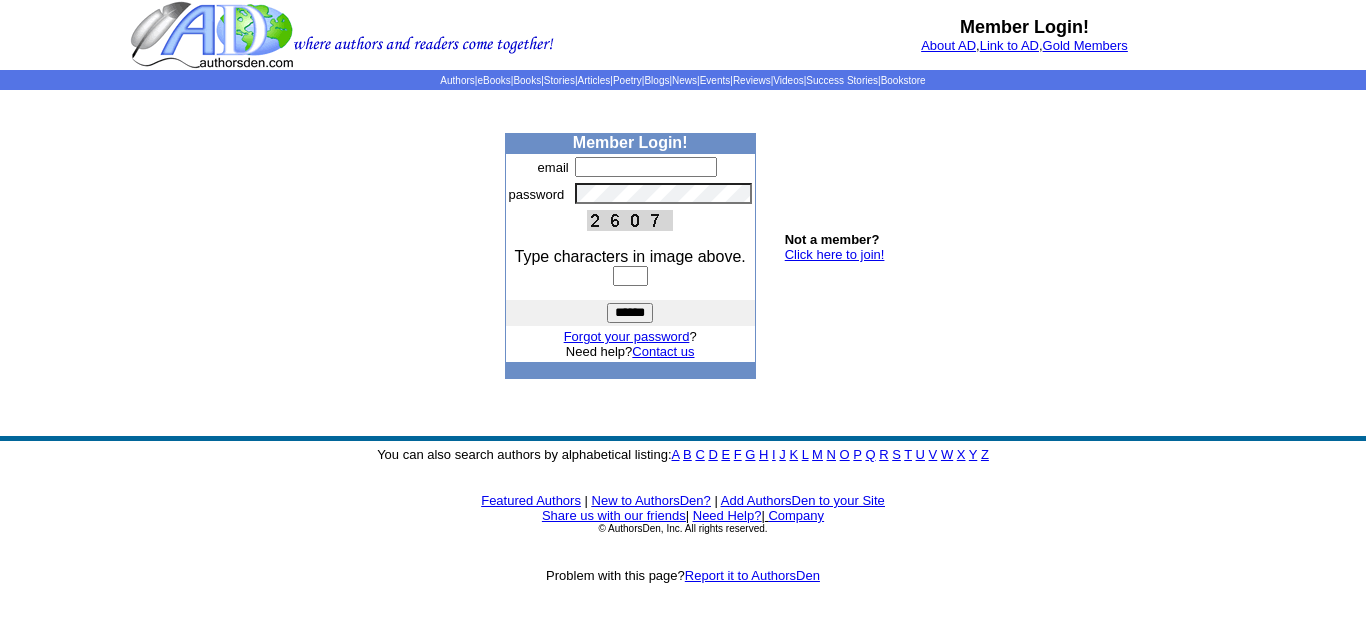 scroll, scrollTop: 0, scrollLeft: 0, axis: both 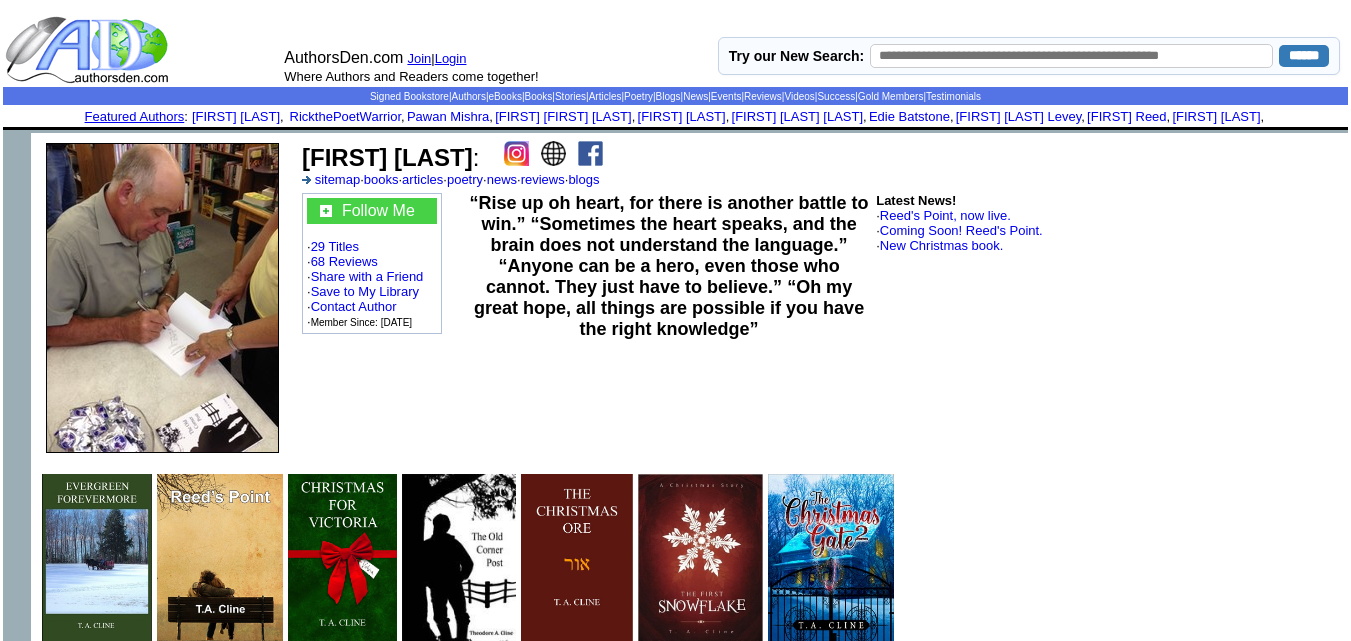 click at bounding box center (516, 153) 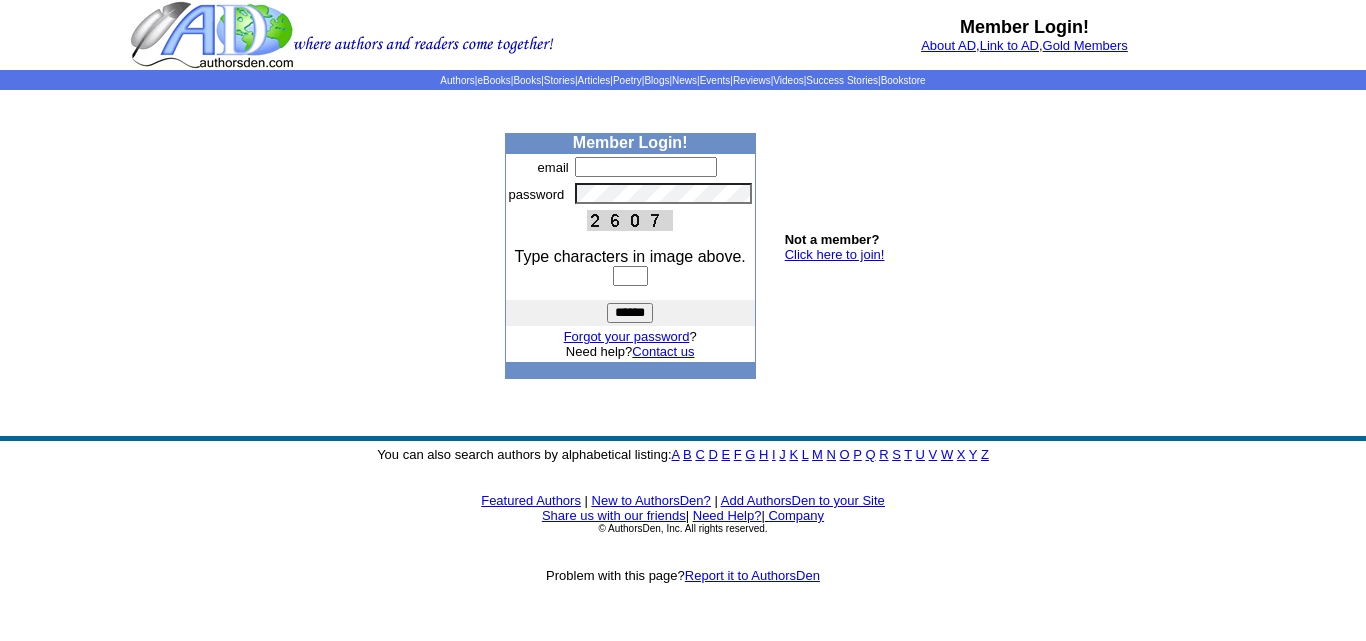 scroll, scrollTop: 0, scrollLeft: 0, axis: both 